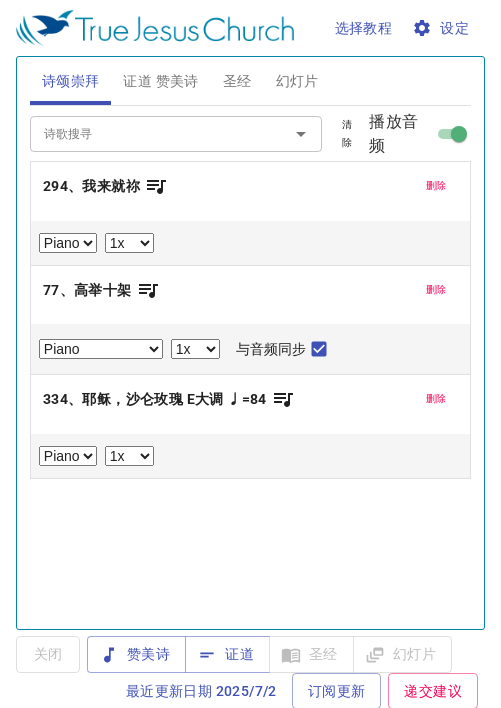 select on "1" 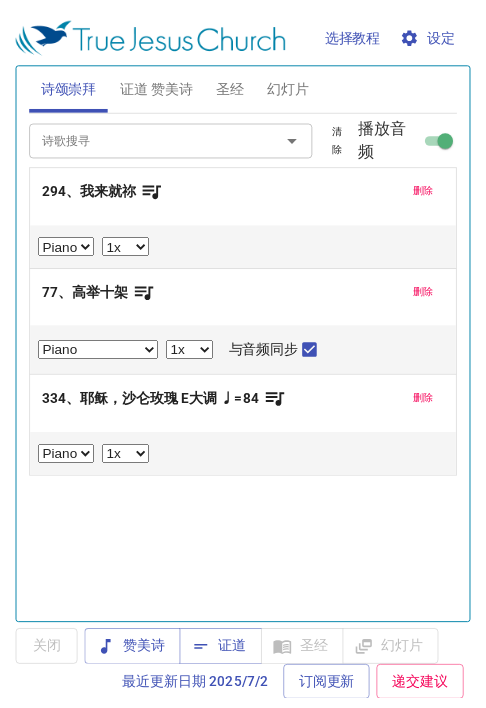 scroll, scrollTop: 0, scrollLeft: 0, axis: both 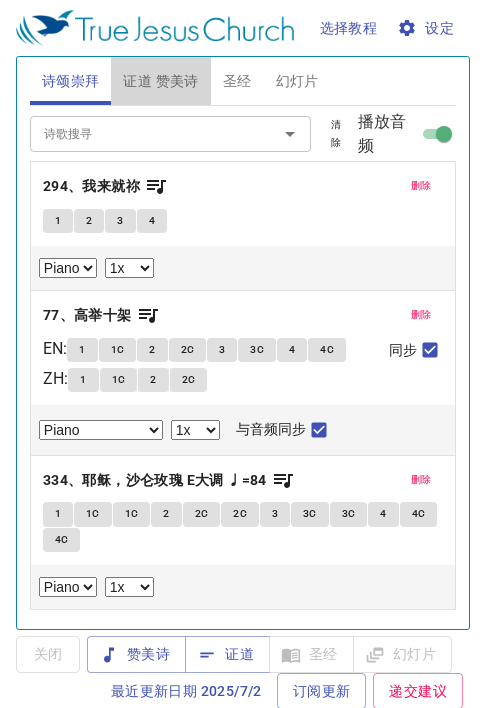 click on "证道 赞美诗" at bounding box center [160, 81] 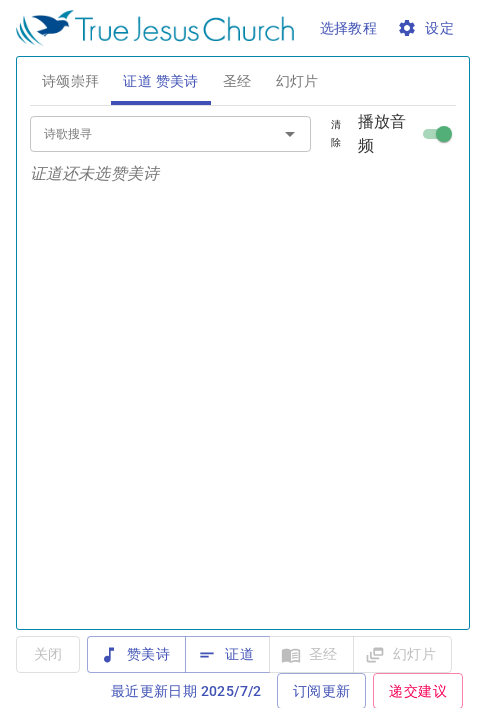 click on "证道" at bounding box center [227, 654] 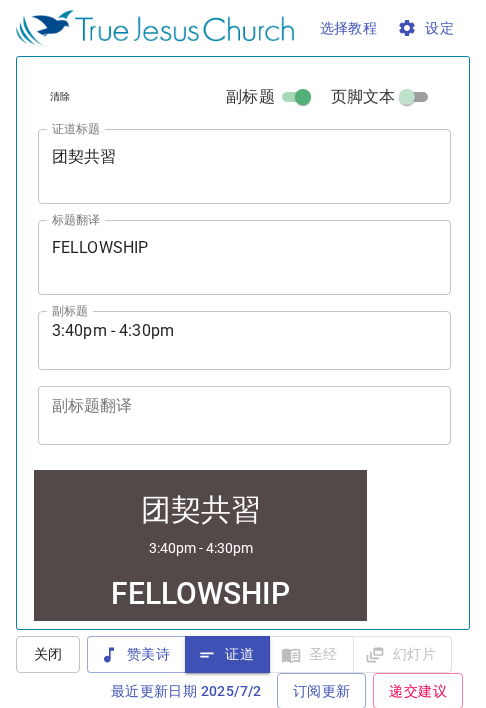 scroll, scrollTop: 572, scrollLeft: 0, axis: vertical 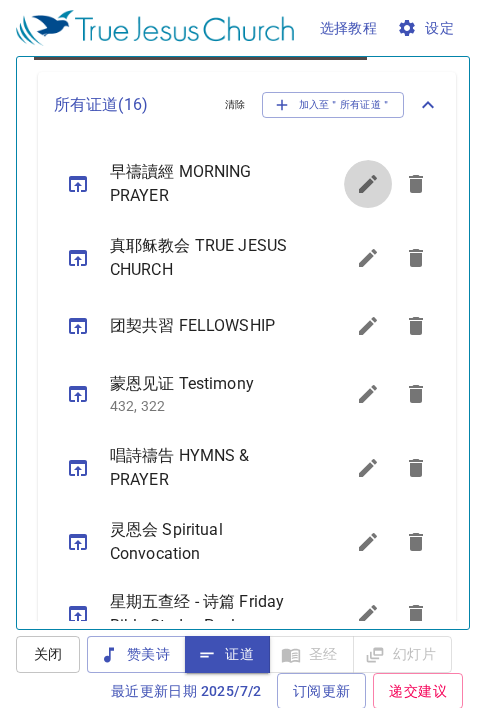 click 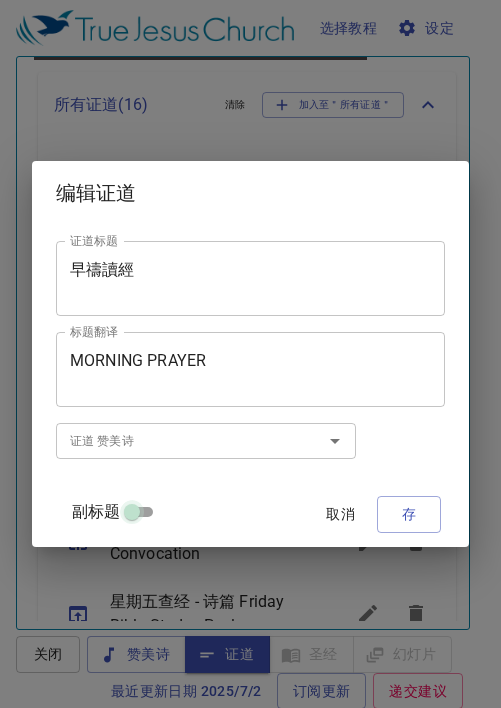 click on "副标题" at bounding box center [132, 516] 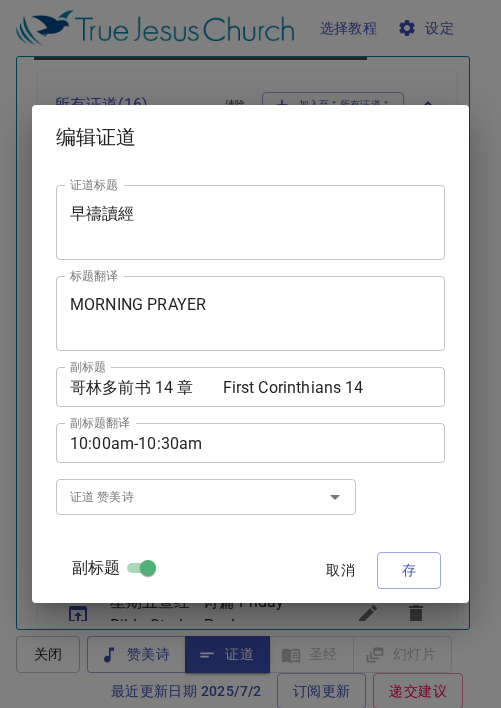 click on "取消" at bounding box center [341, 570] 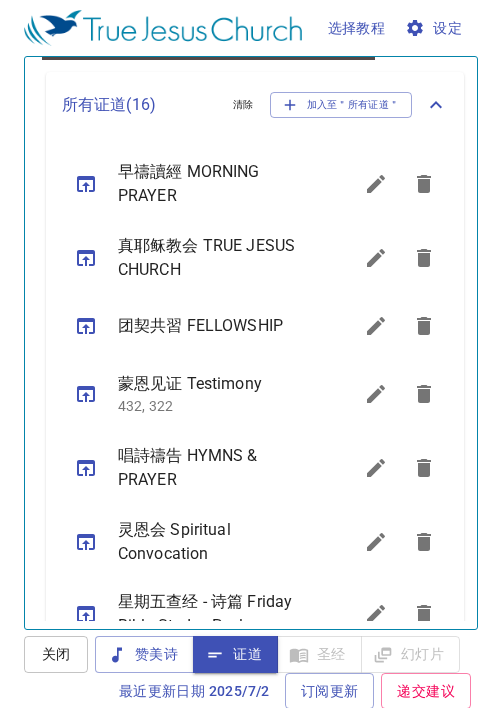 scroll, scrollTop: 1078, scrollLeft: 0, axis: vertical 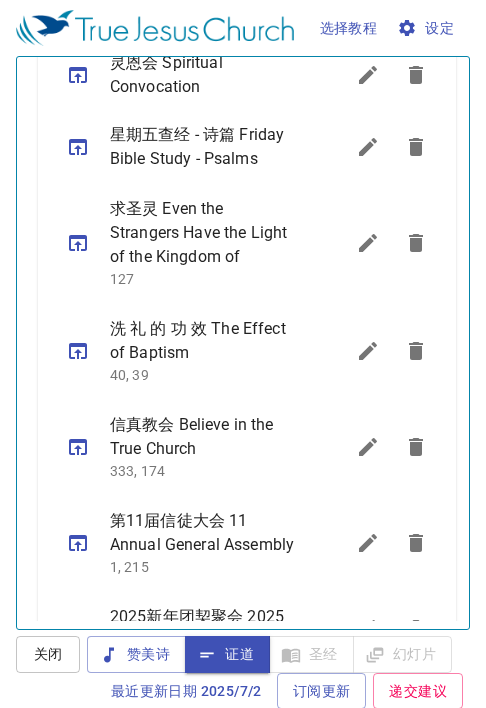 click 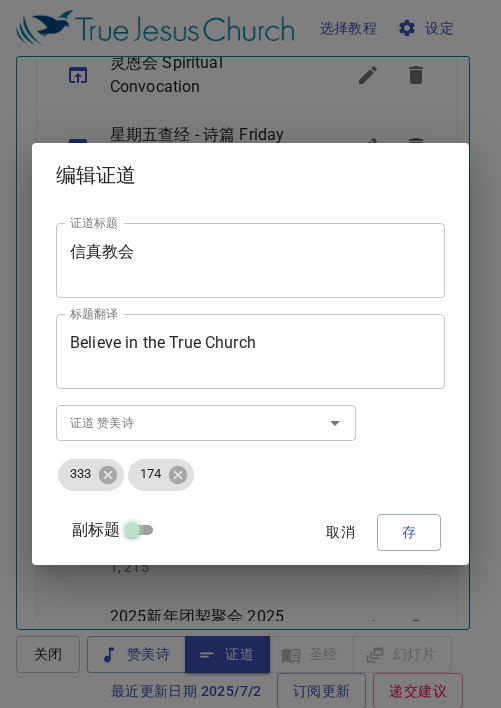 click on "副标题" at bounding box center [132, 534] 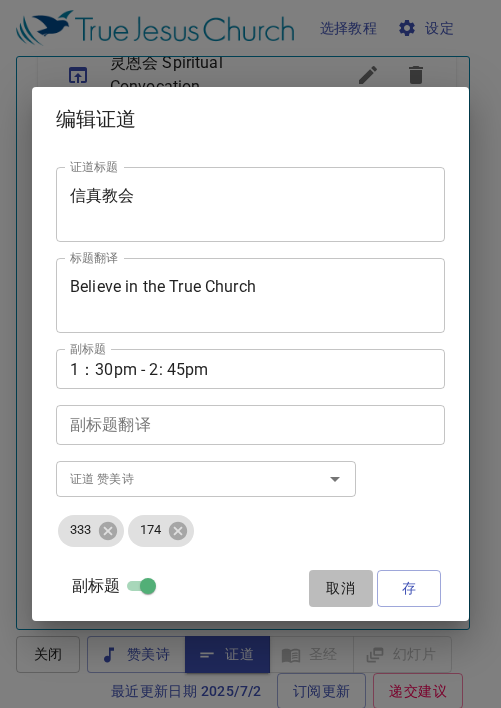 click on "取消" at bounding box center (341, 588) 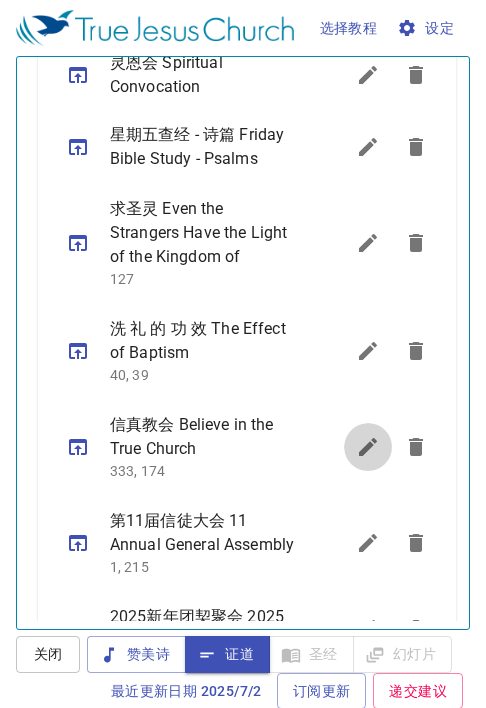click 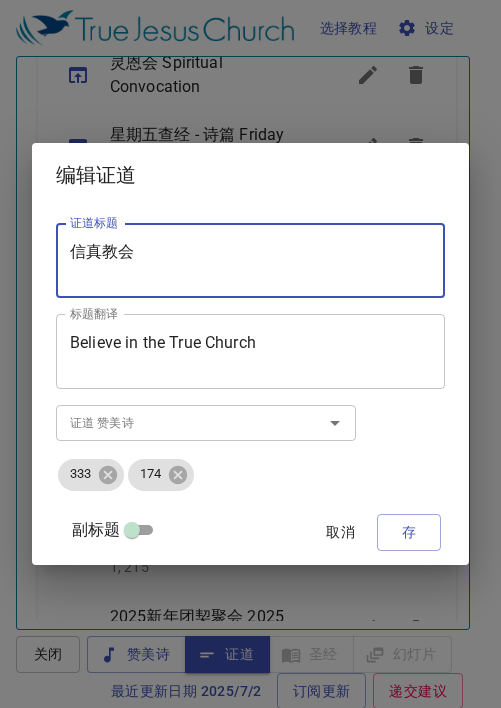 click on "信真教会" at bounding box center [250, 261] 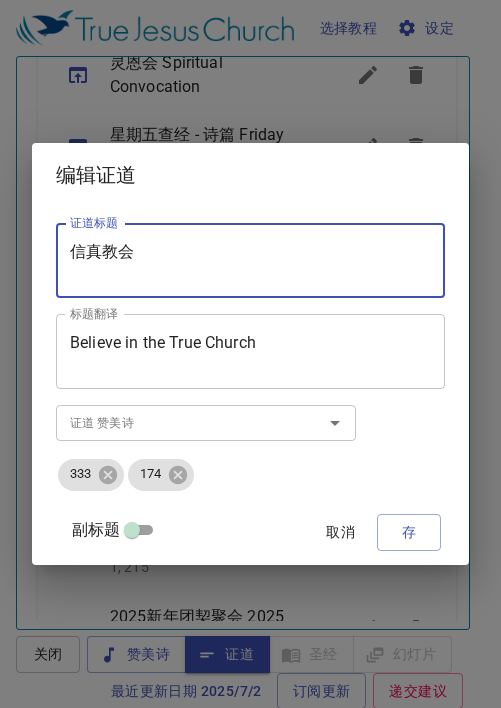 click on "信真教会" at bounding box center [250, 261] 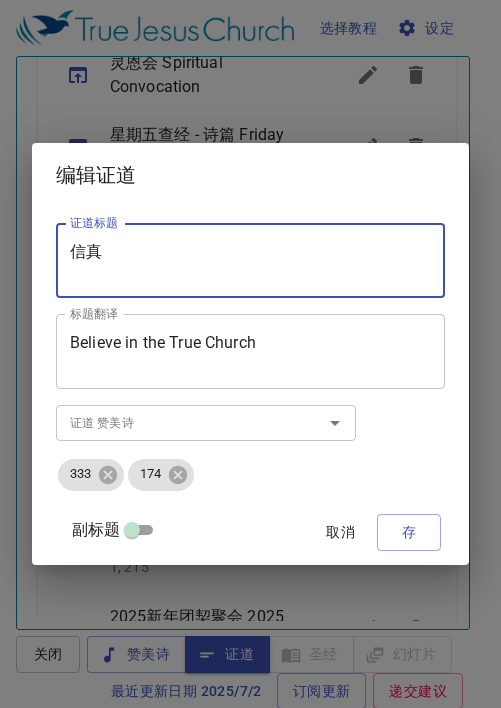 type on "信" 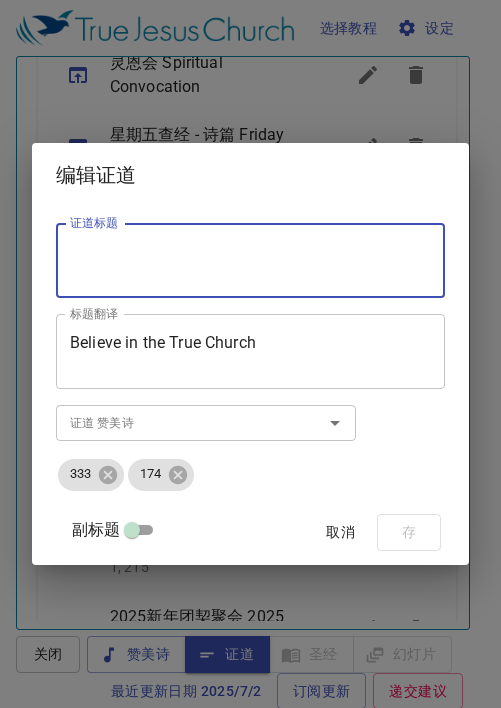 paste on "十大信條 (4) 重生的洗" 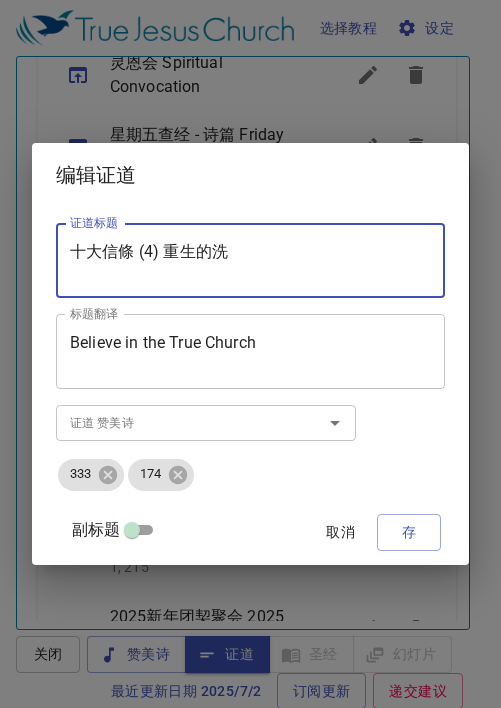type on "十大信條 (4) 重生的洗" 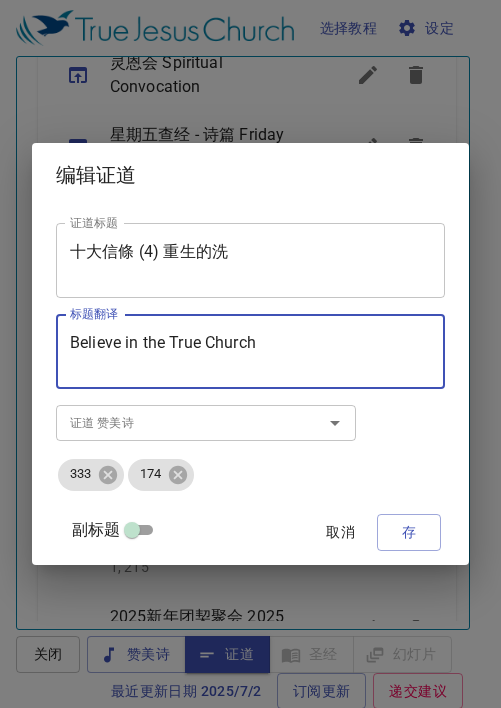 click on "Believe in the True Church" at bounding box center (250, 352) 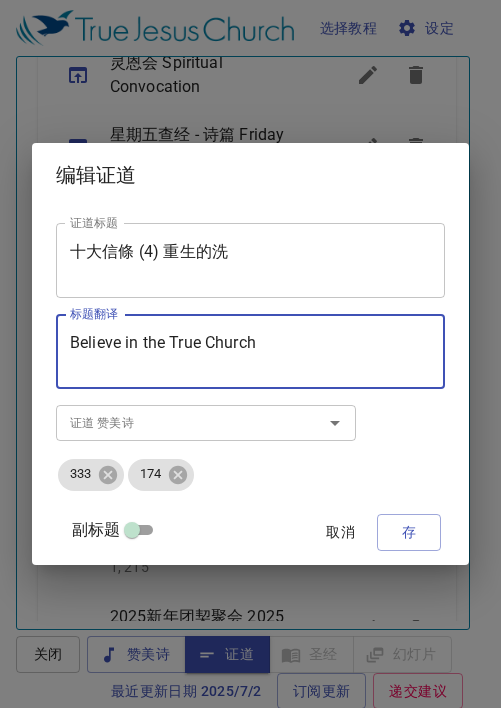 click on "Believe in the True Church" at bounding box center [250, 352] 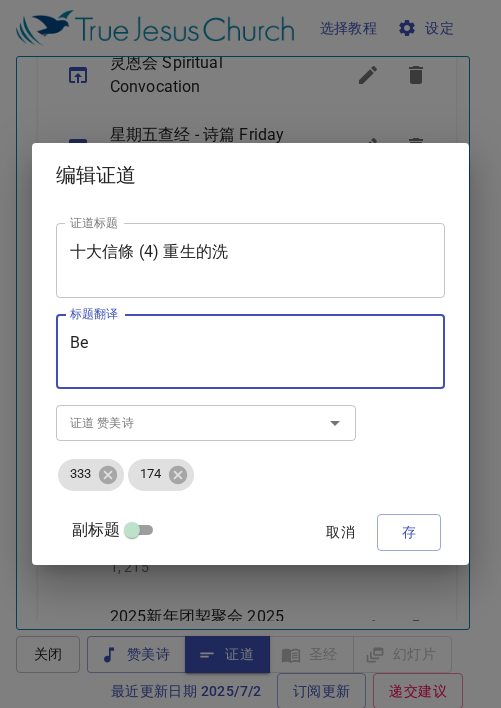 type on "B" 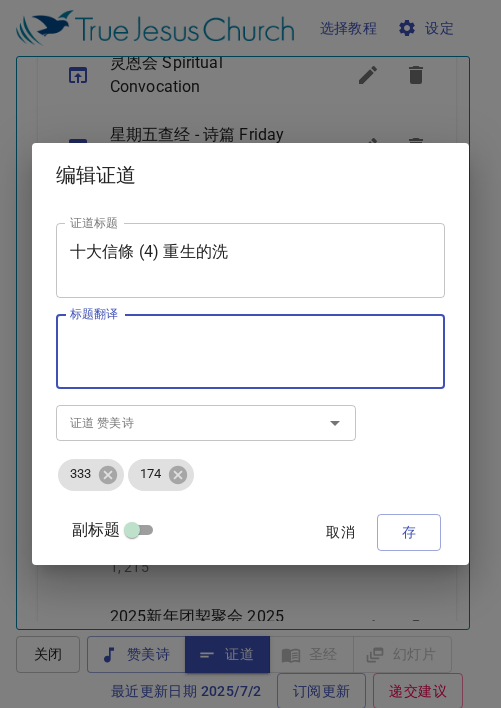 paste on "Ten Basic Beliefs (4) The Washing of Rebirth" 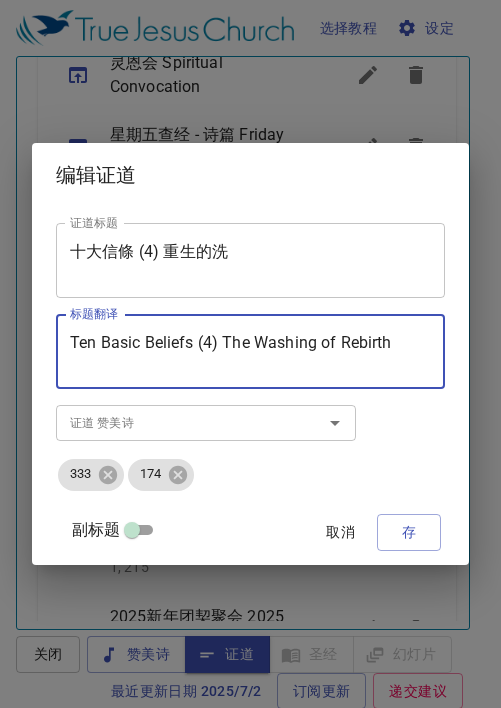 type on "Ten Basic Beliefs (4) The Washing of Rebirth" 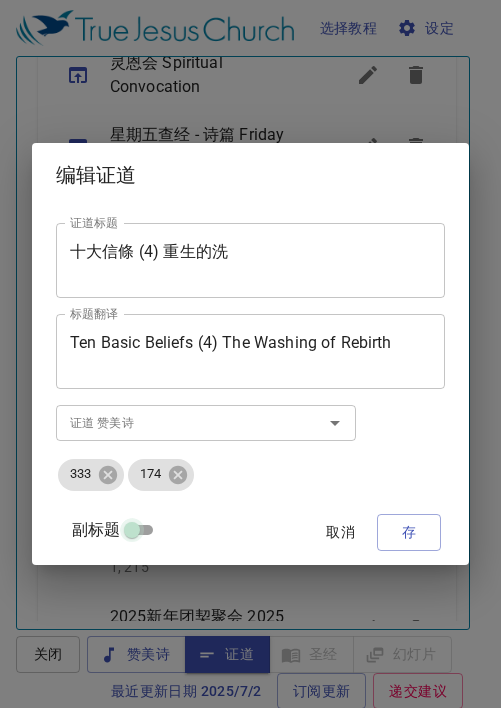 click on "副标题" at bounding box center [132, 534] 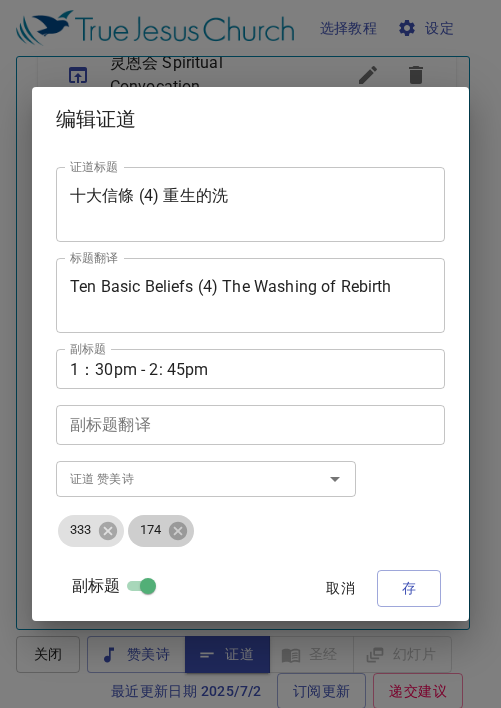 click 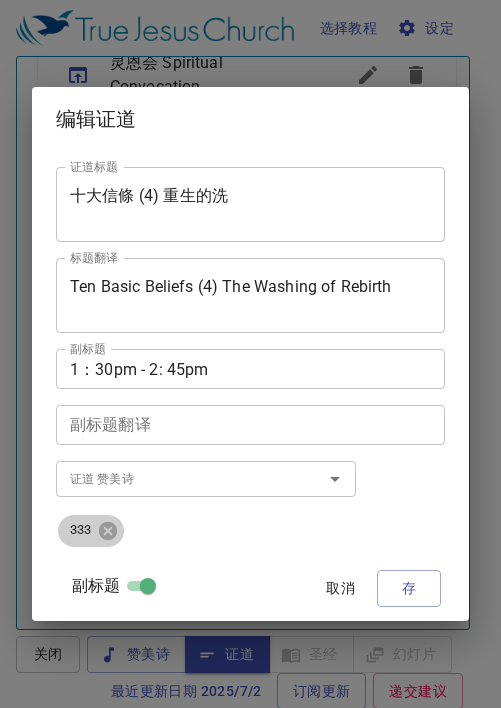 click 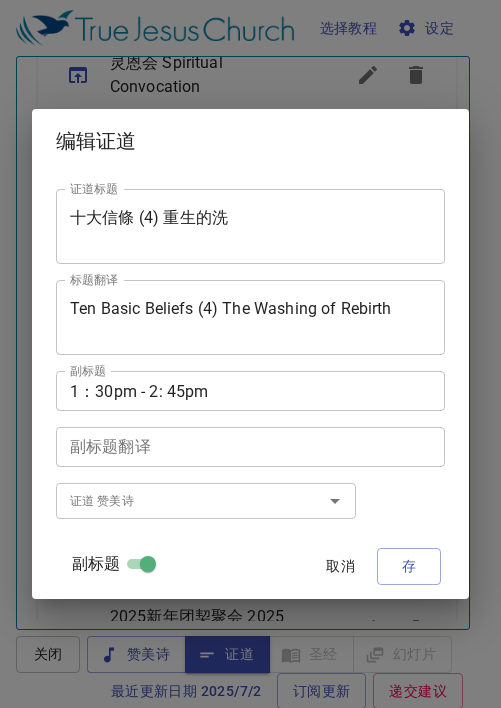 click on "证道 赞美诗" at bounding box center [176, 500] 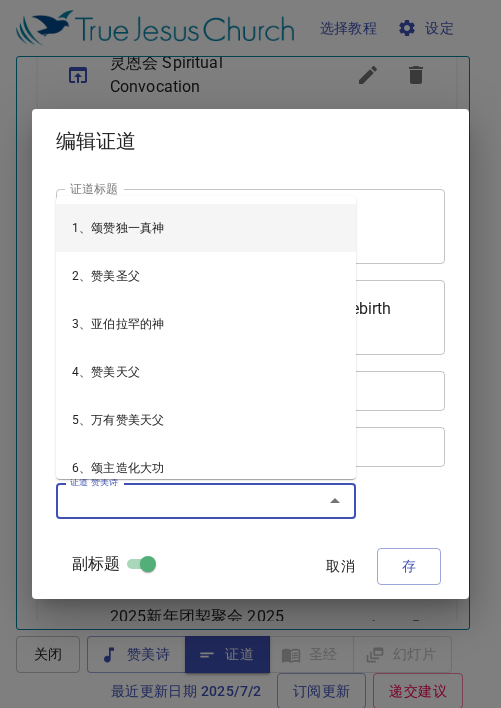 click on "证道 赞美诗" at bounding box center [176, 500] 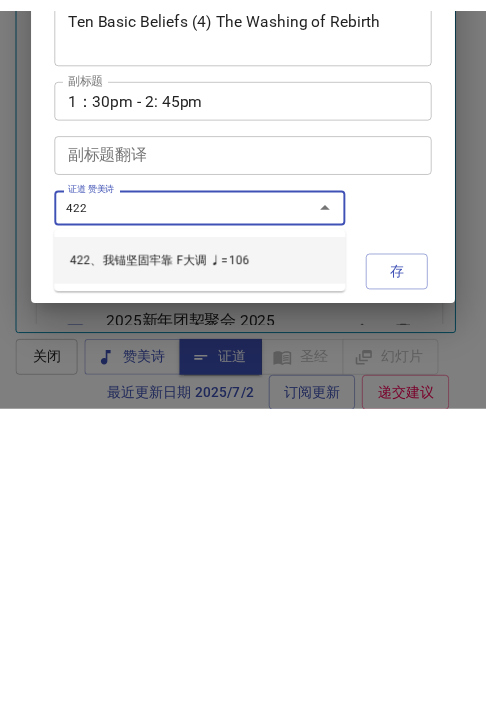 scroll, scrollTop: 0, scrollLeft: 0, axis: both 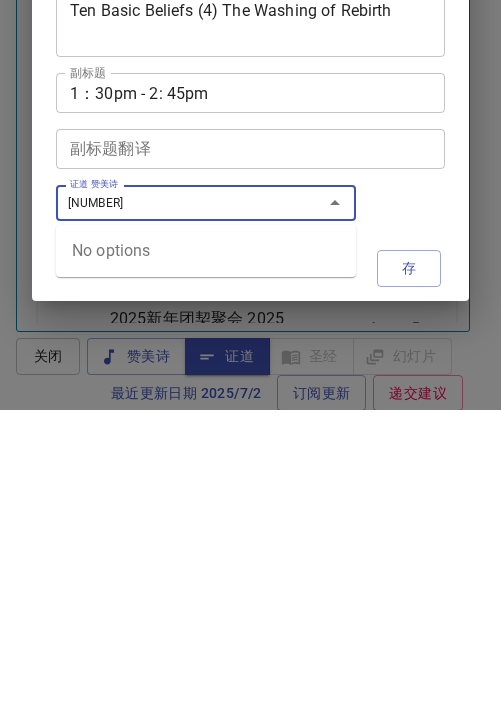 click on "[NUMBER]" at bounding box center [176, 500] 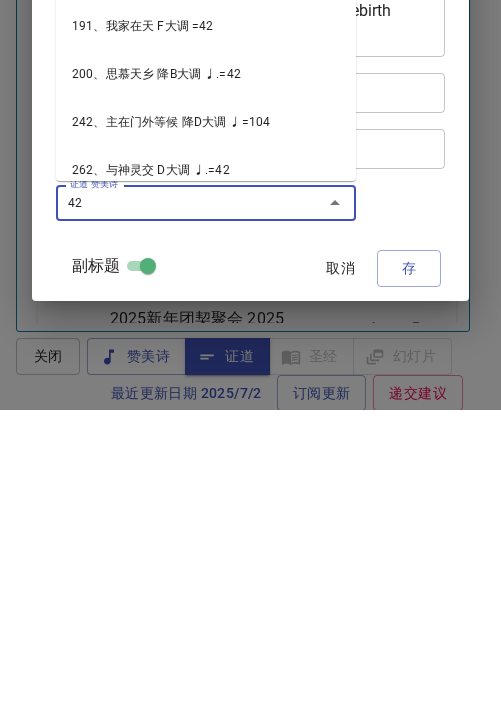 type on "42、羔羊宝血" 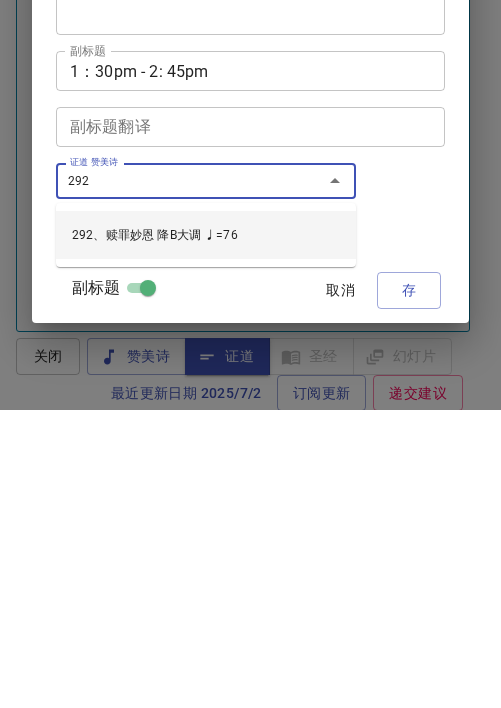 type on "292、赎罪妙恩 降B大调 ♩=76" 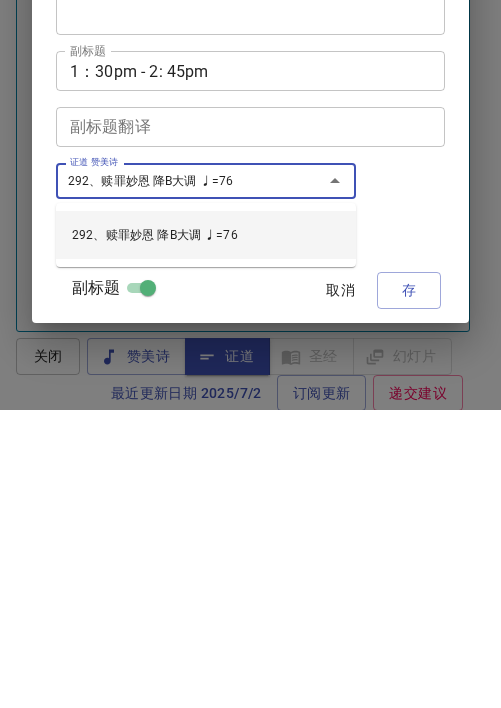 type 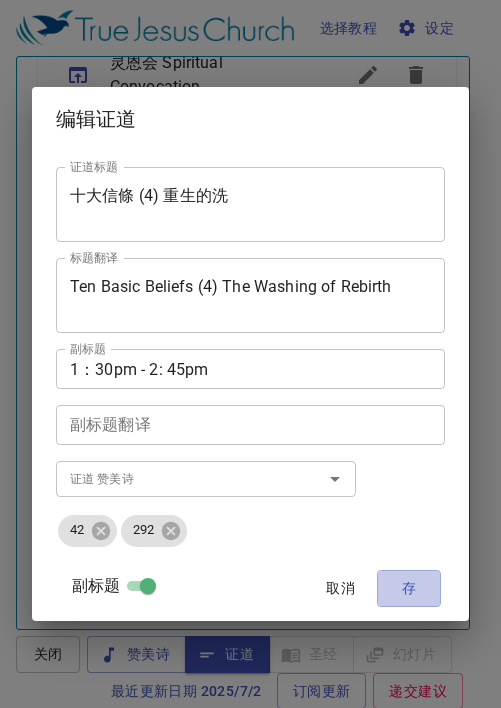 drag, startPoint x: 421, startPoint y: 592, endPoint x: 421, endPoint y: 294, distance: 298 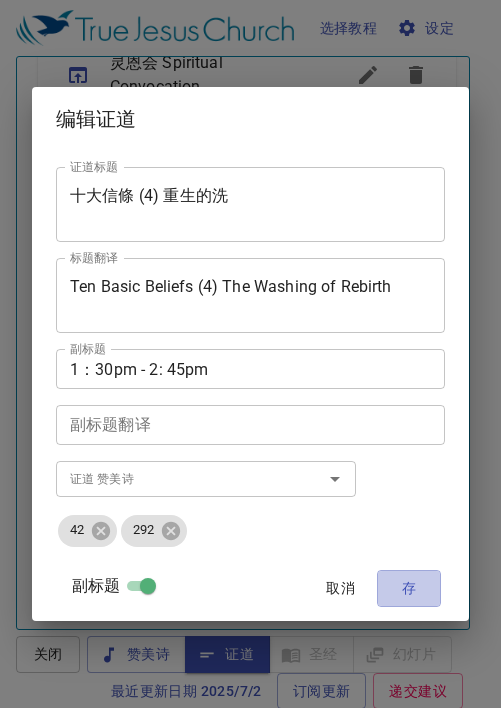 click on "存" at bounding box center (409, 588) 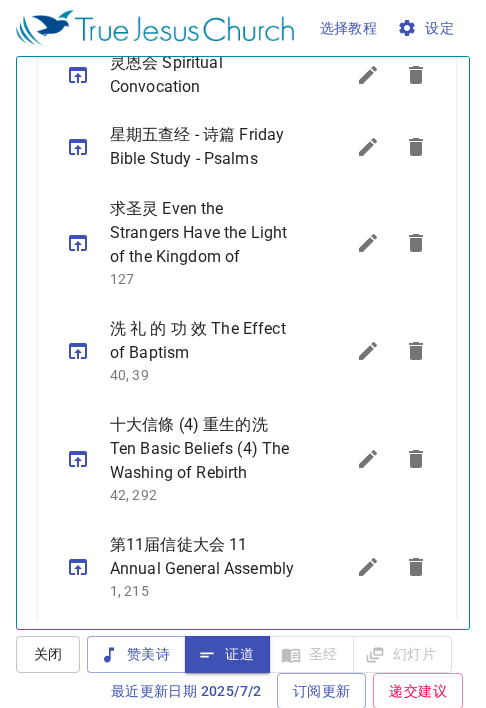 click 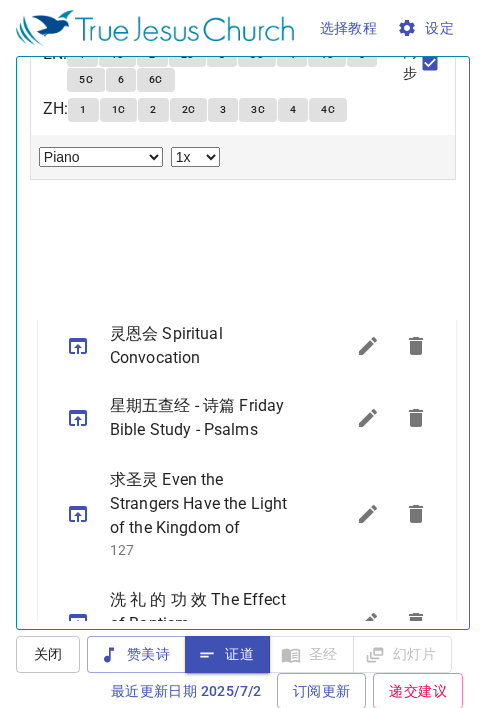 scroll, scrollTop: 0, scrollLeft: 0, axis: both 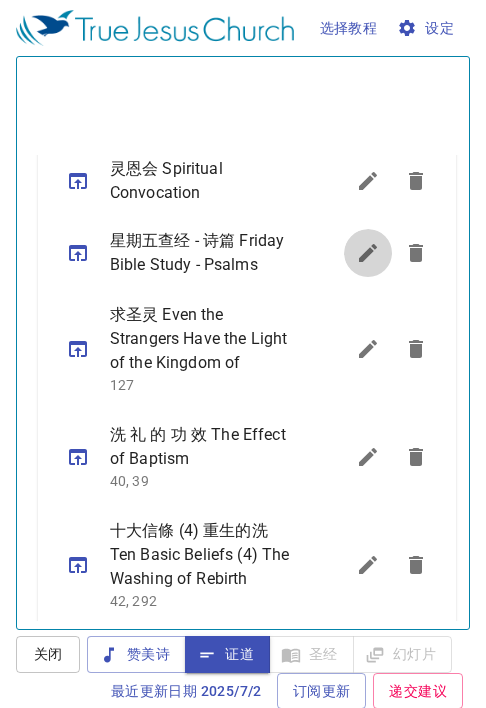 click 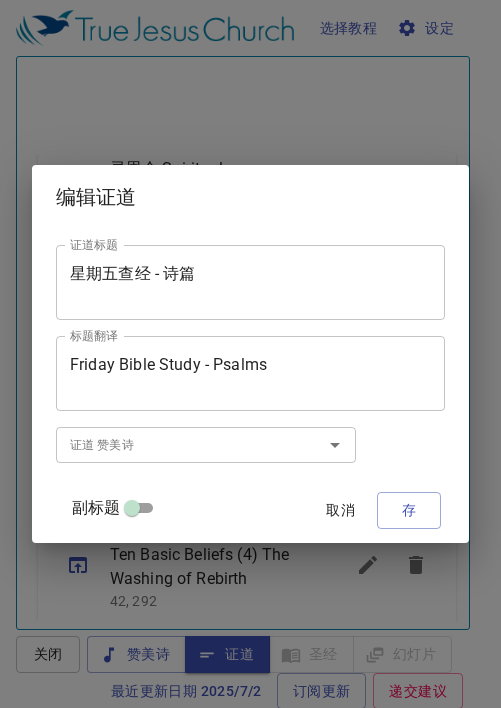 click on "副标题" at bounding box center (132, 512) 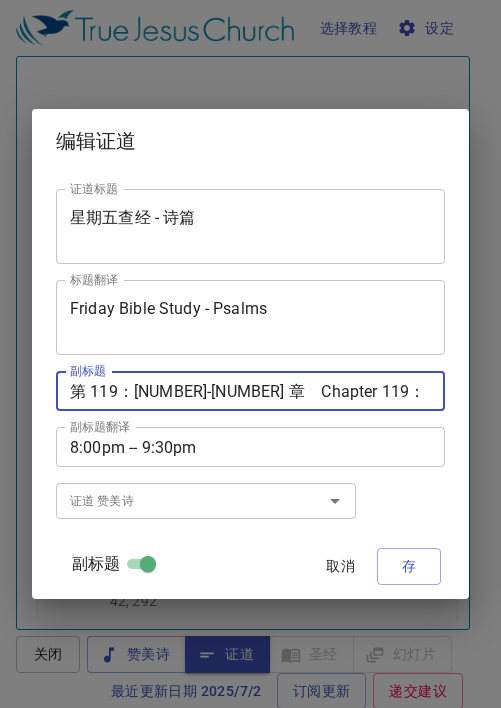 click on "第 119：[NUMBER]-[NUMBER] 章    Chapter 119：[NUMBER]-[NUMBER]" at bounding box center [250, 391] 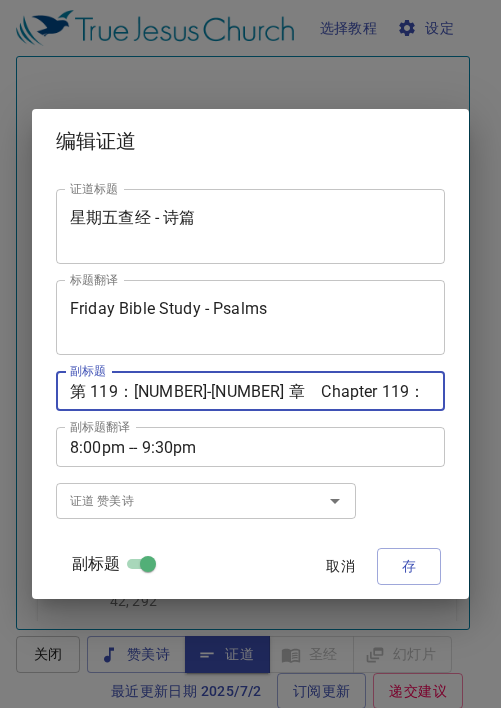 click on "第 119：[NUMBER]-[NUMBER] 章    Chapter 119：[NUMBER]-[NUMBER]" at bounding box center [250, 391] 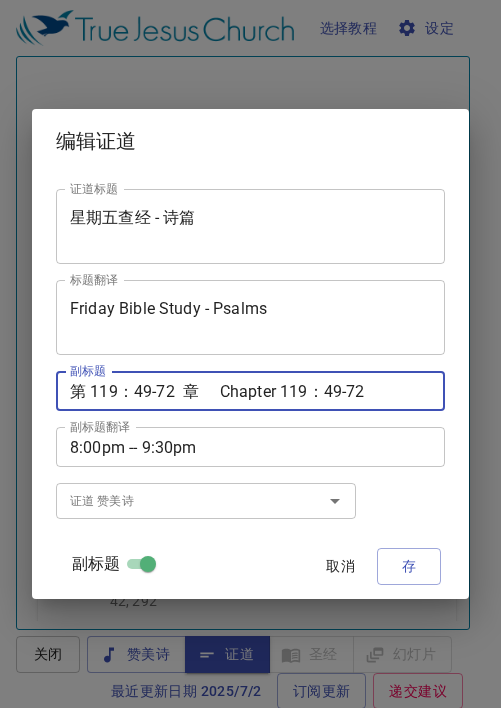 type on "第 119：49-72  章     Chapter 119：49-72" 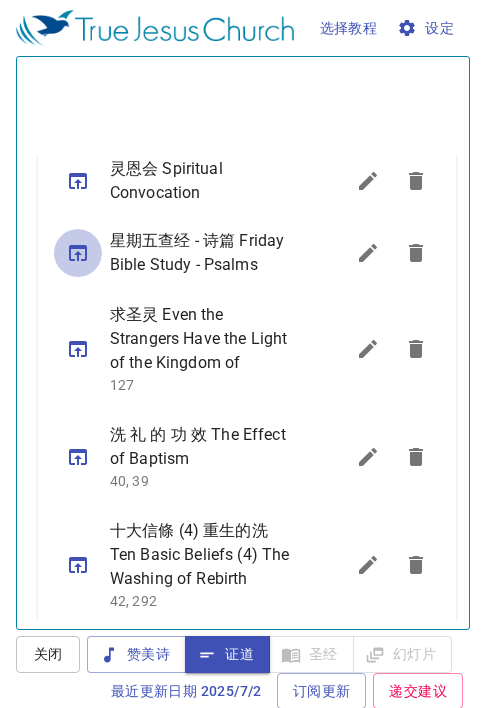 click 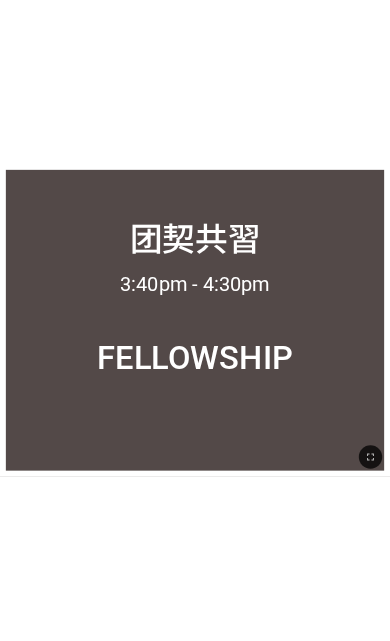 scroll, scrollTop: 0, scrollLeft: 0, axis: both 